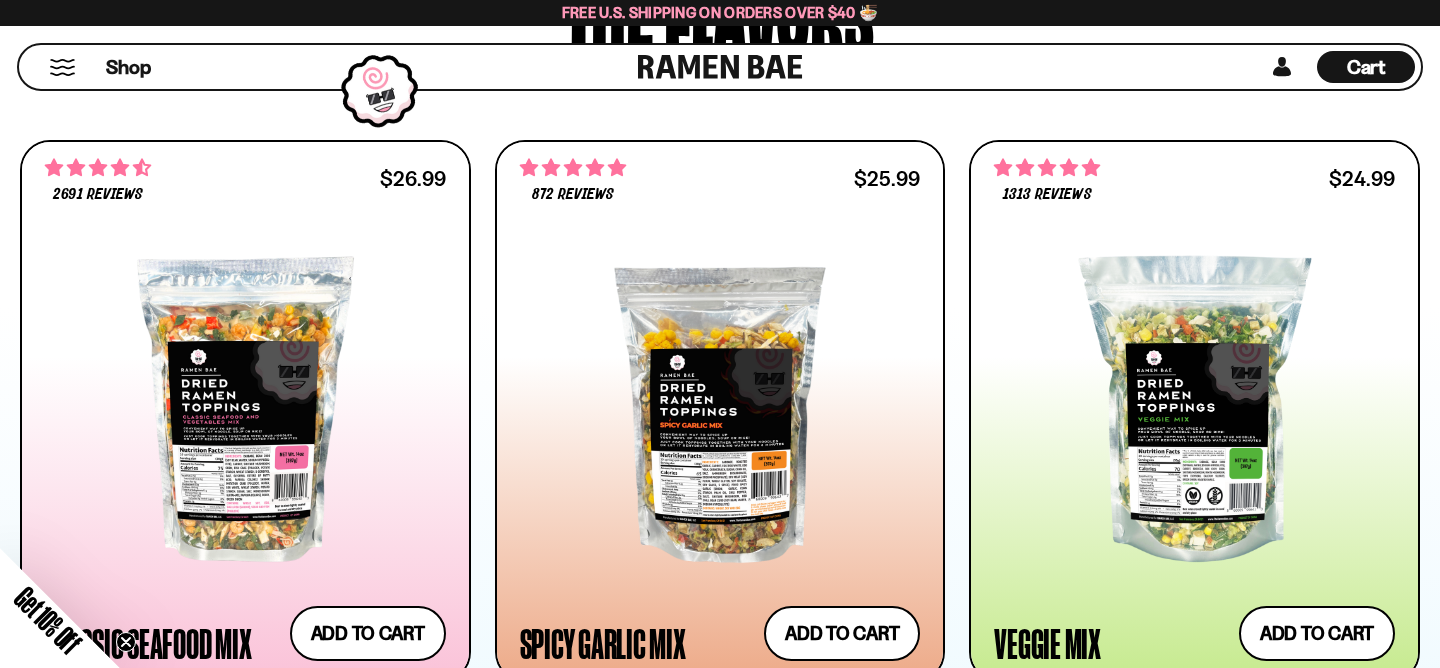 scroll, scrollTop: 970, scrollLeft: 0, axis: vertical 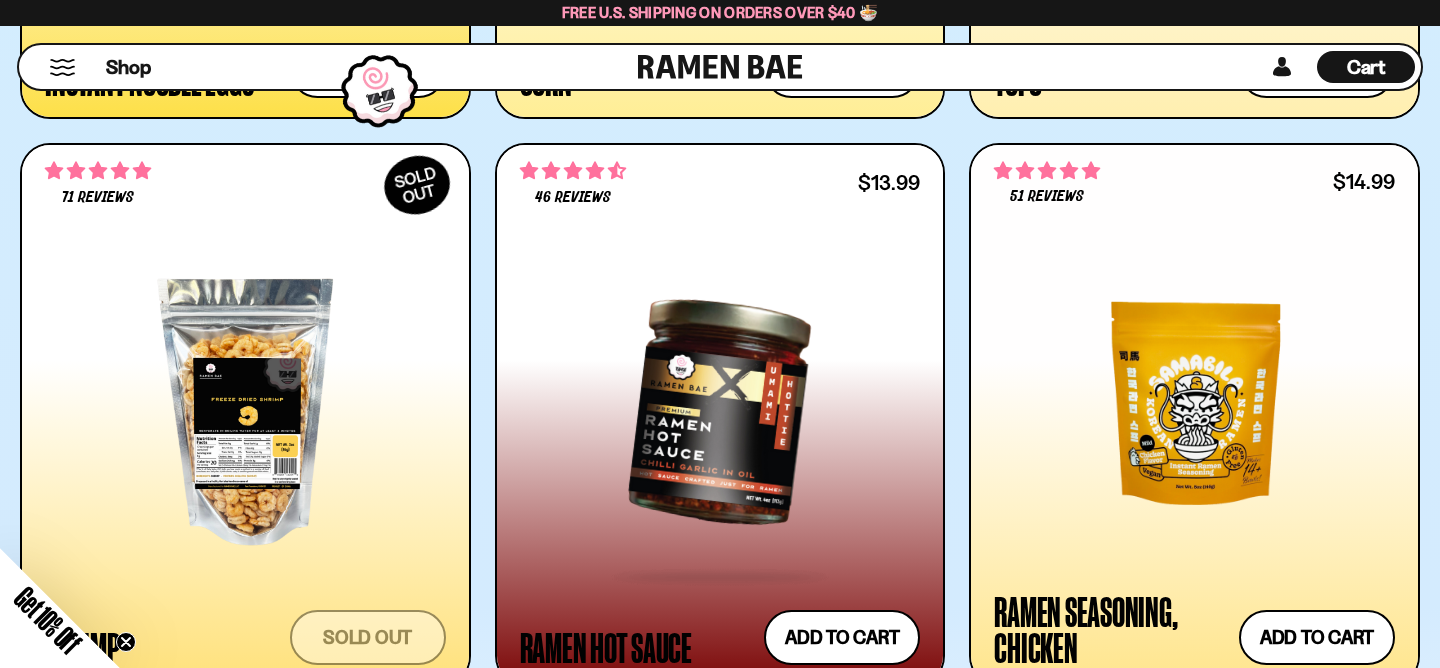 click at bounding box center (720, 412) 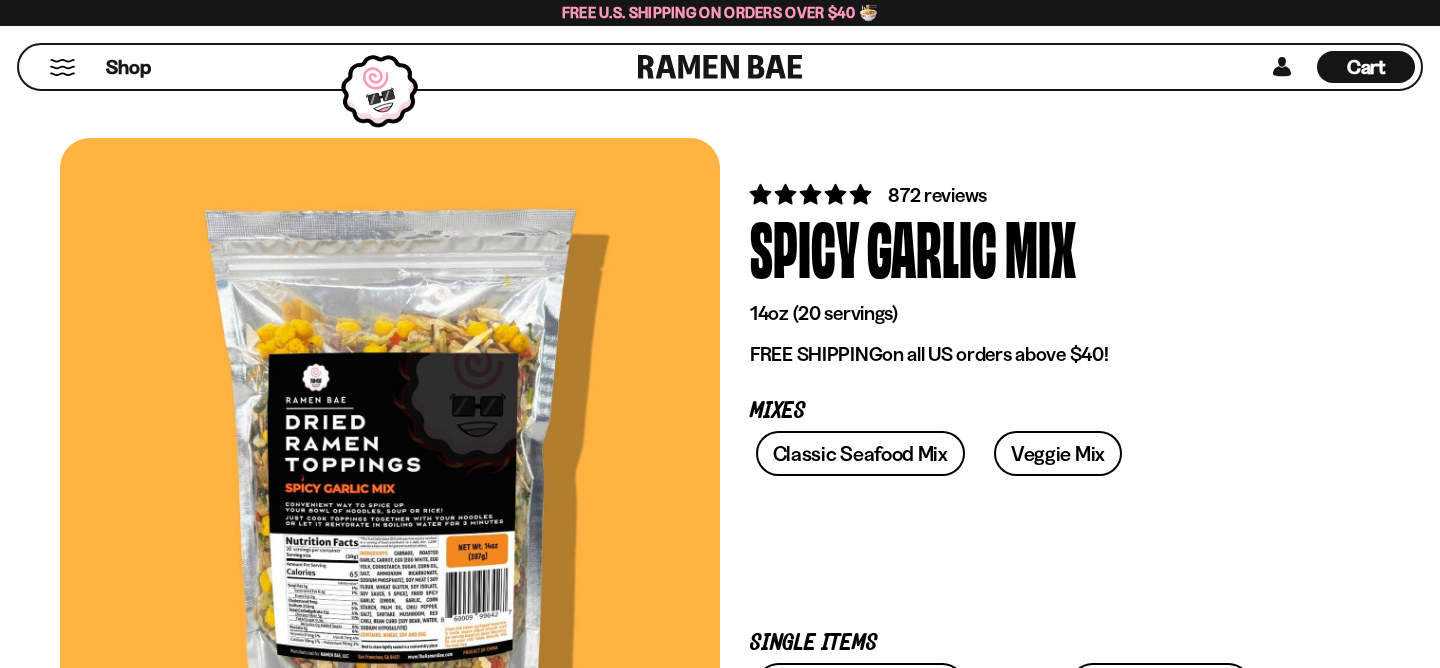 scroll, scrollTop: 960, scrollLeft: 0, axis: vertical 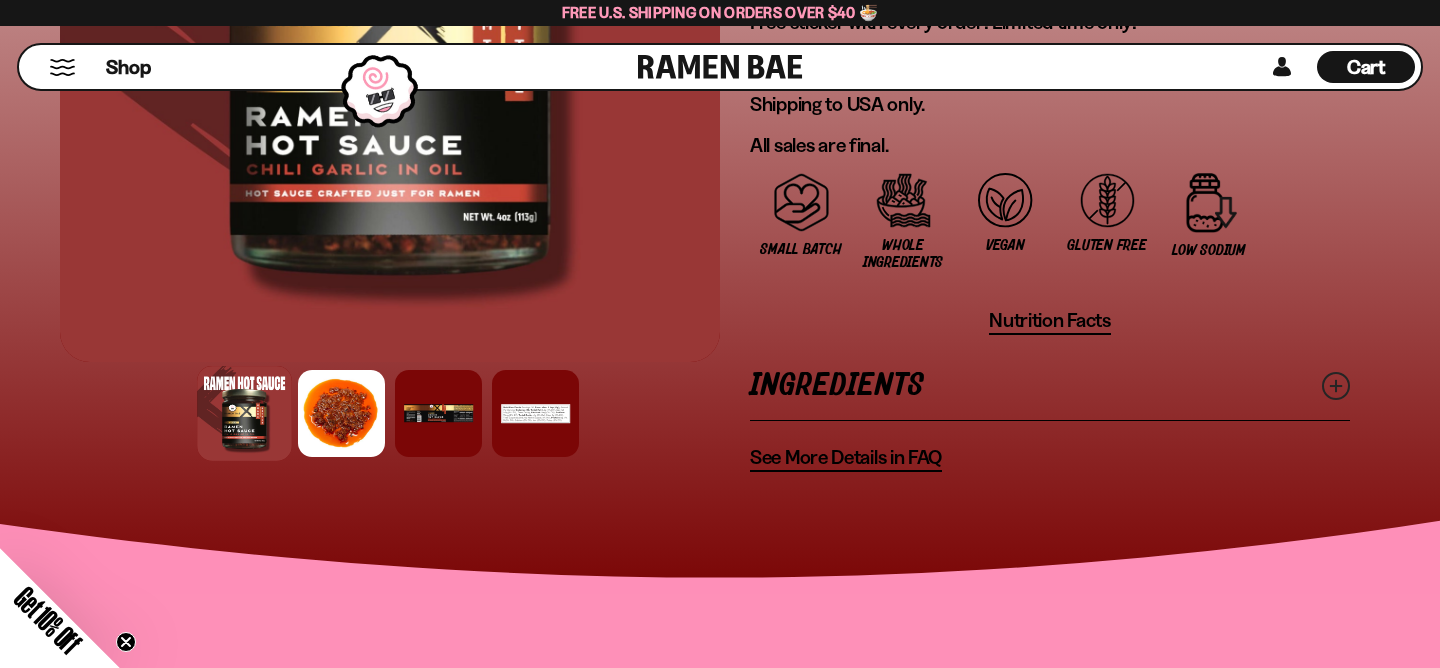 click 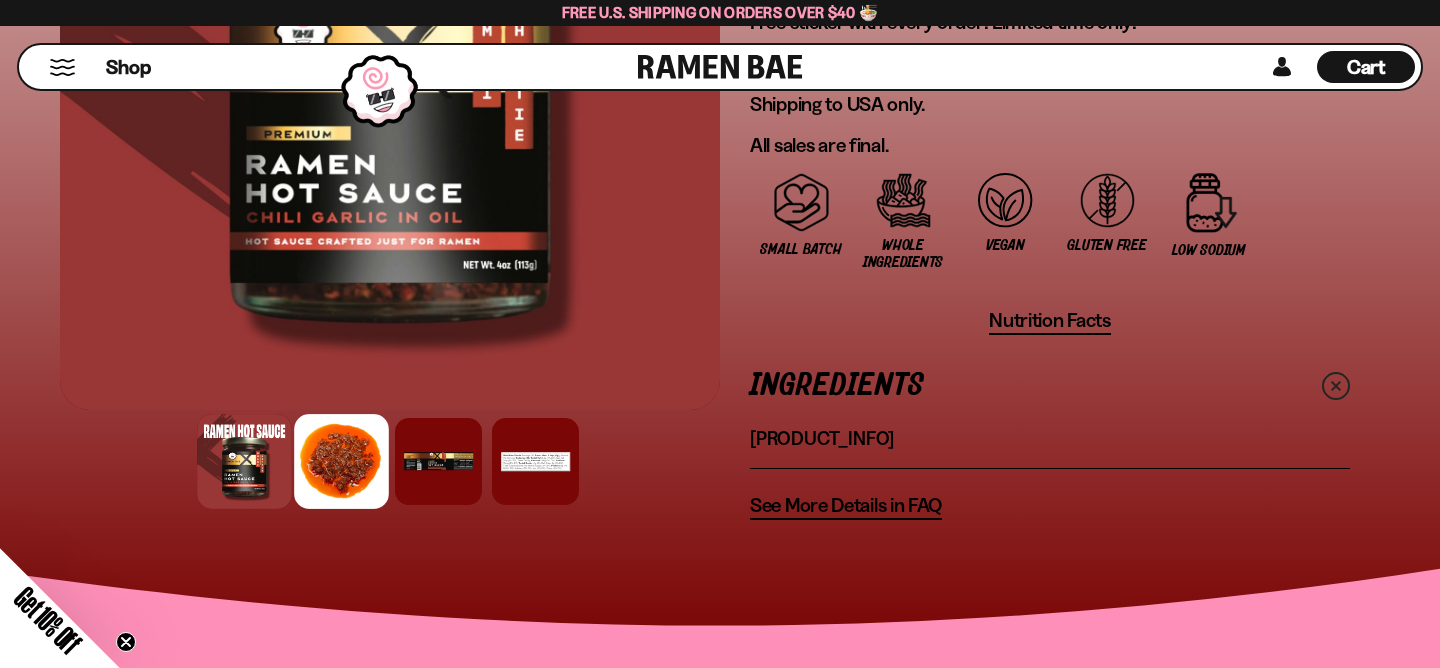 click at bounding box center (341, 461) 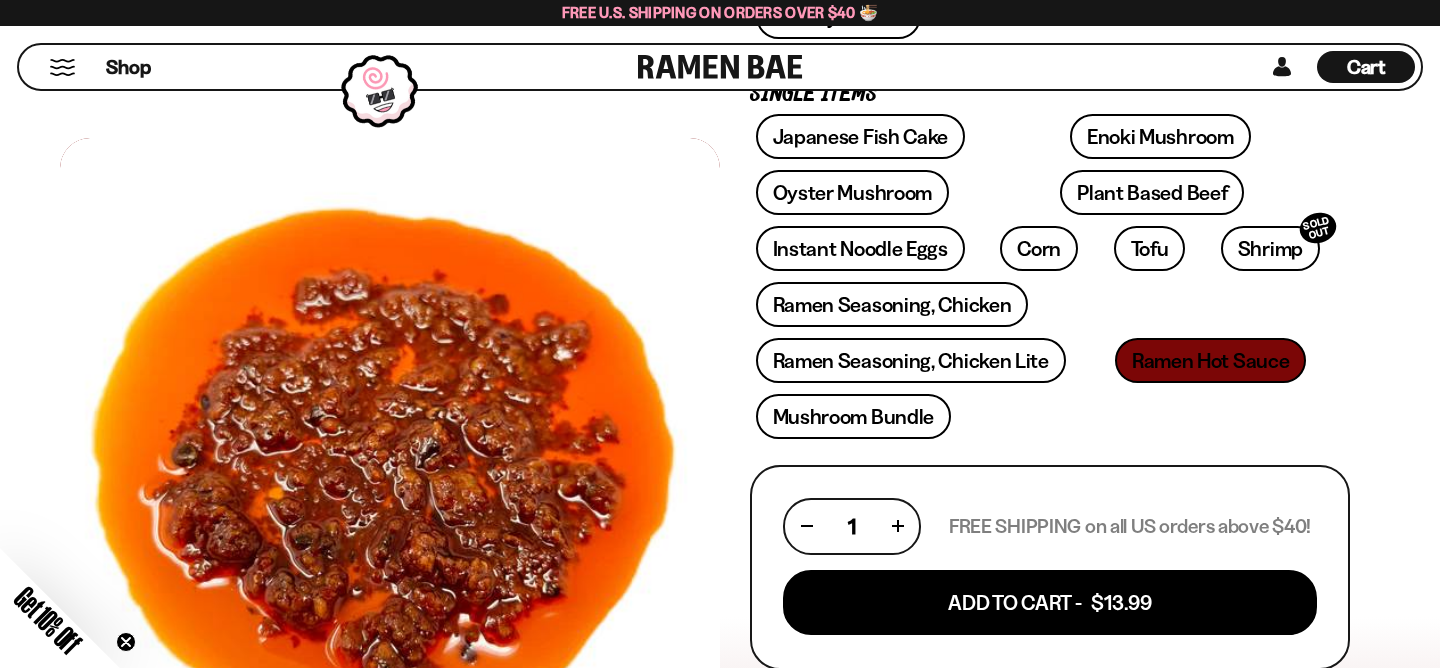 scroll, scrollTop: 557, scrollLeft: 0, axis: vertical 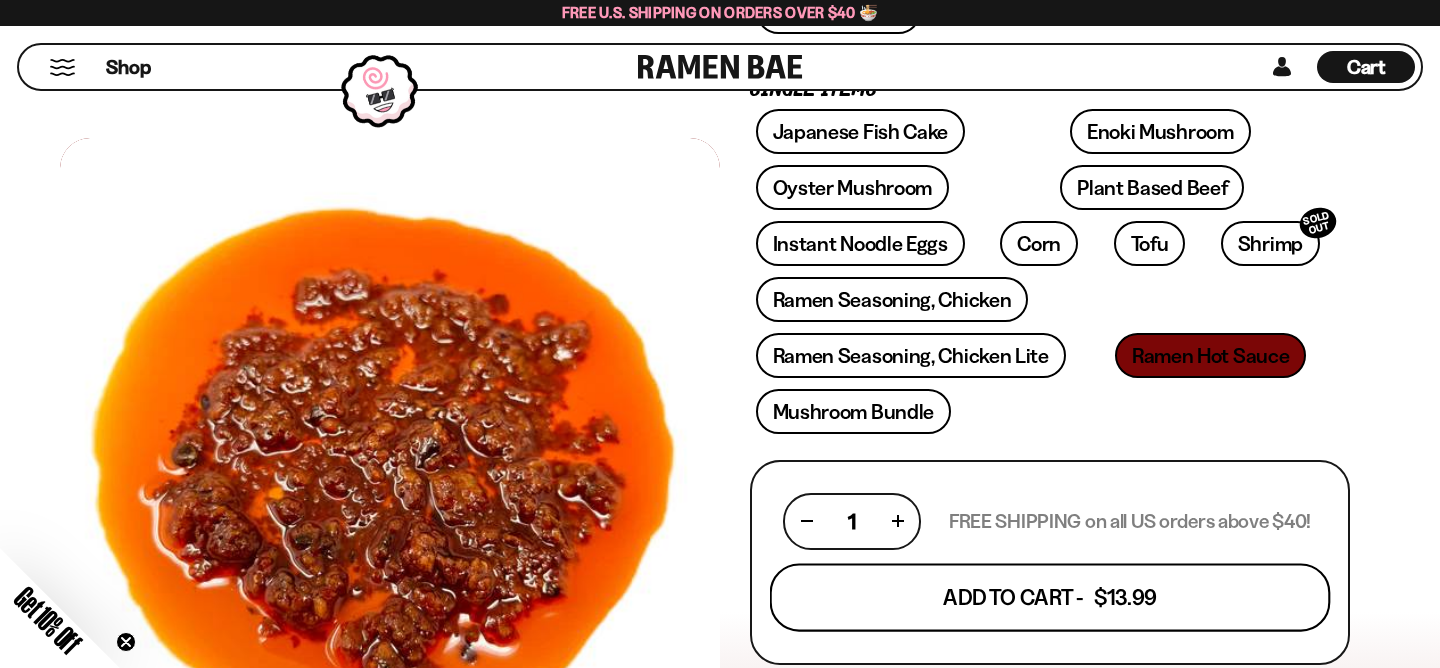 click on "Add To Cart -
$13.99" at bounding box center (1050, 597) 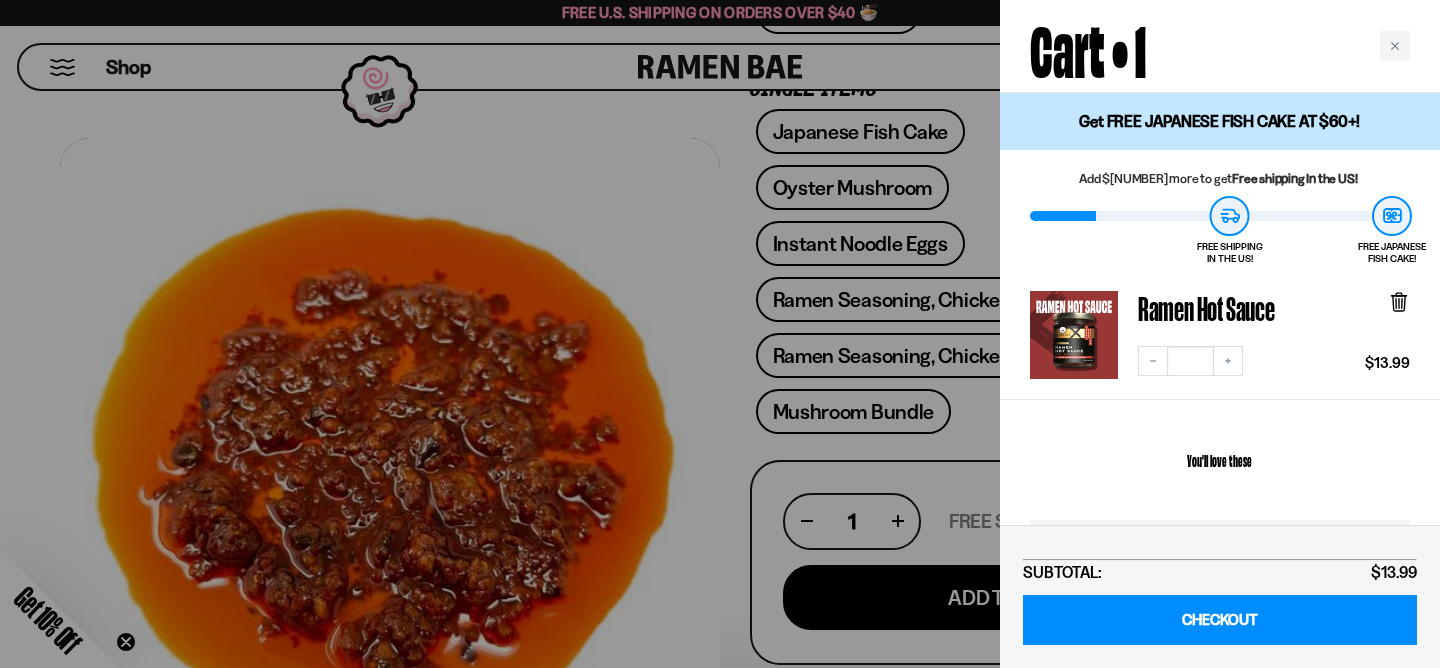 click at bounding box center (720, 334) 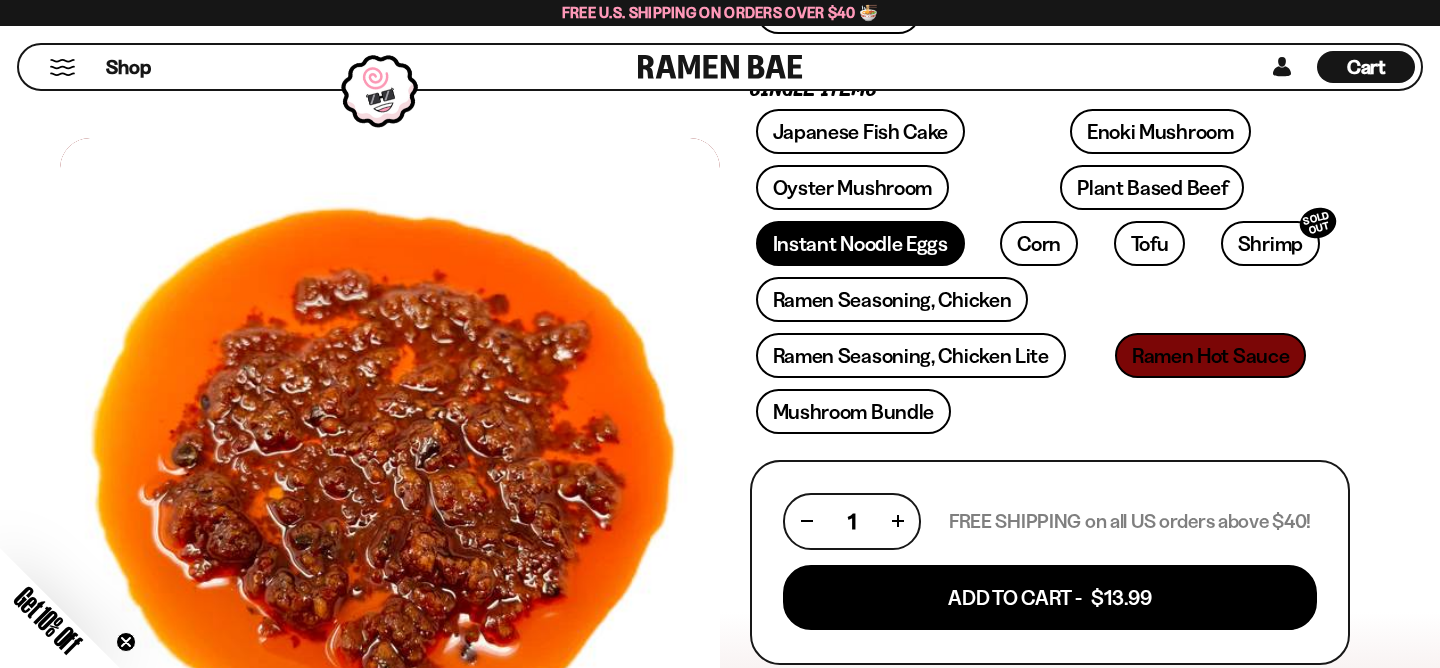 click on "Instant Noodle Eggs" at bounding box center [860, 243] 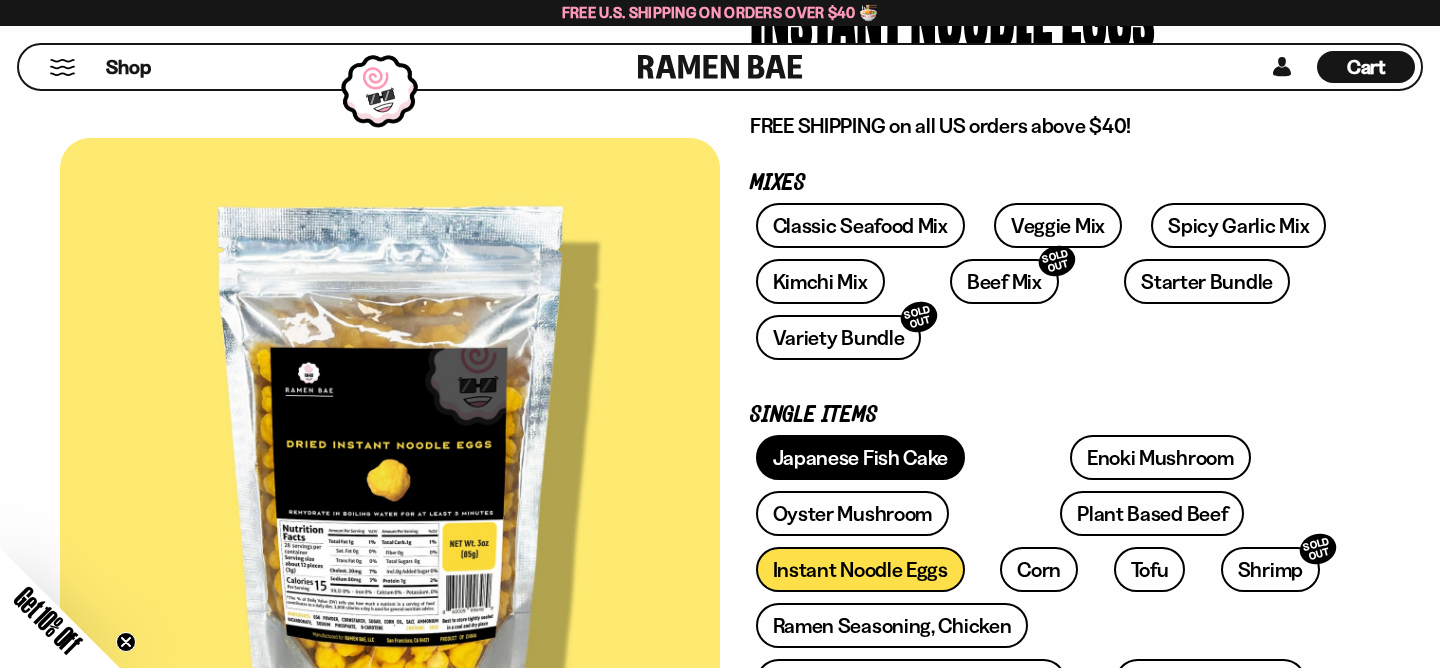 scroll, scrollTop: 227, scrollLeft: 0, axis: vertical 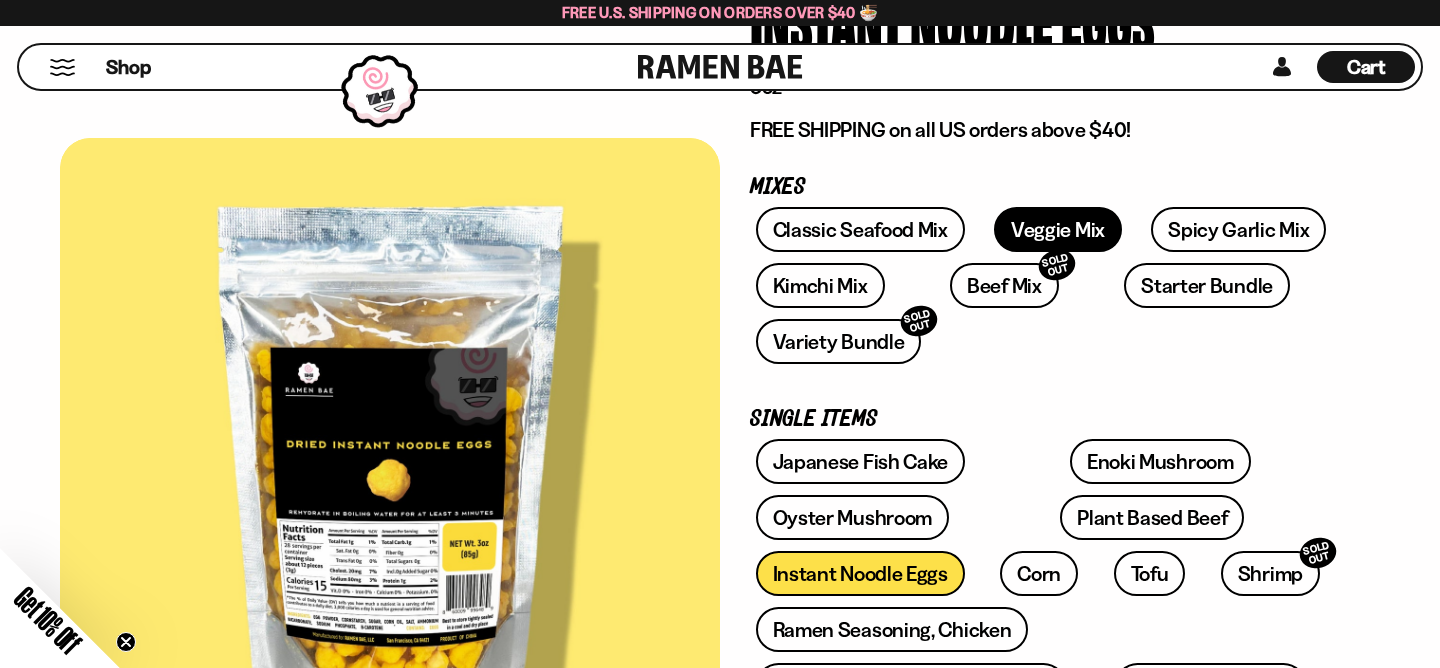 click on "Veggie Mix" at bounding box center (1058, 229) 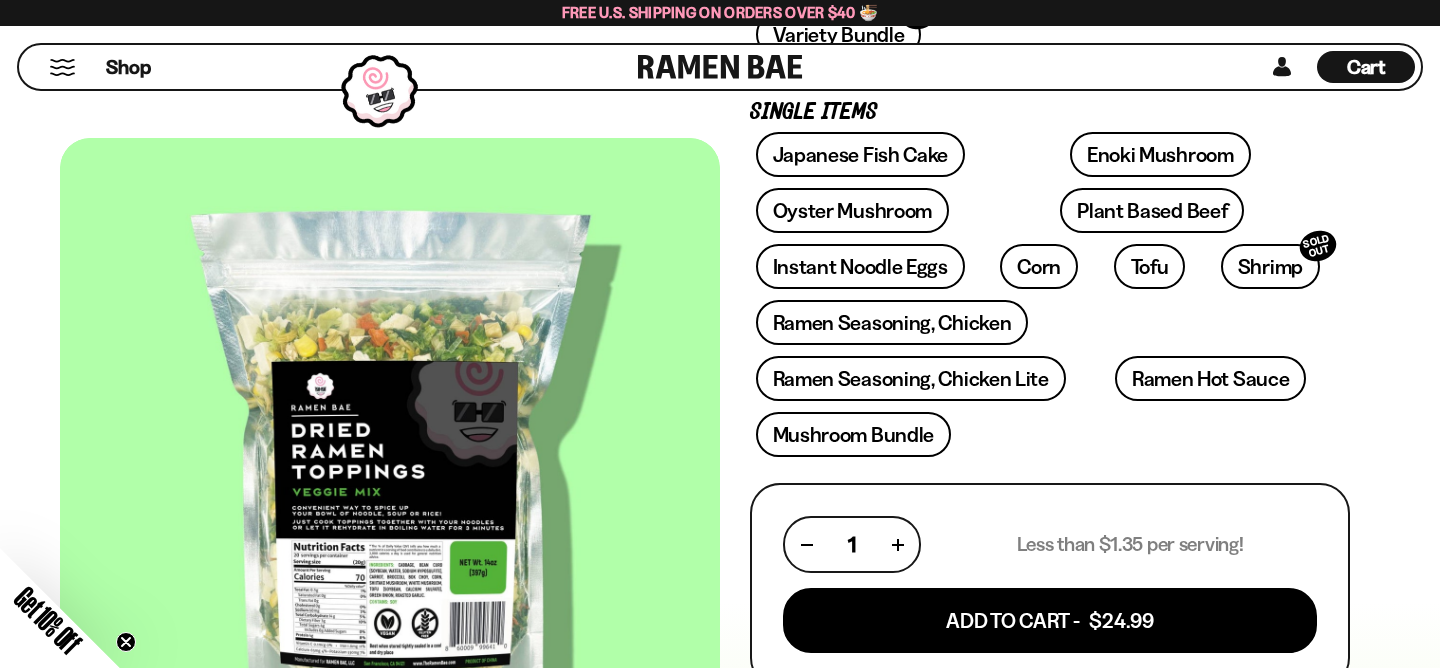 scroll, scrollTop: 537, scrollLeft: 0, axis: vertical 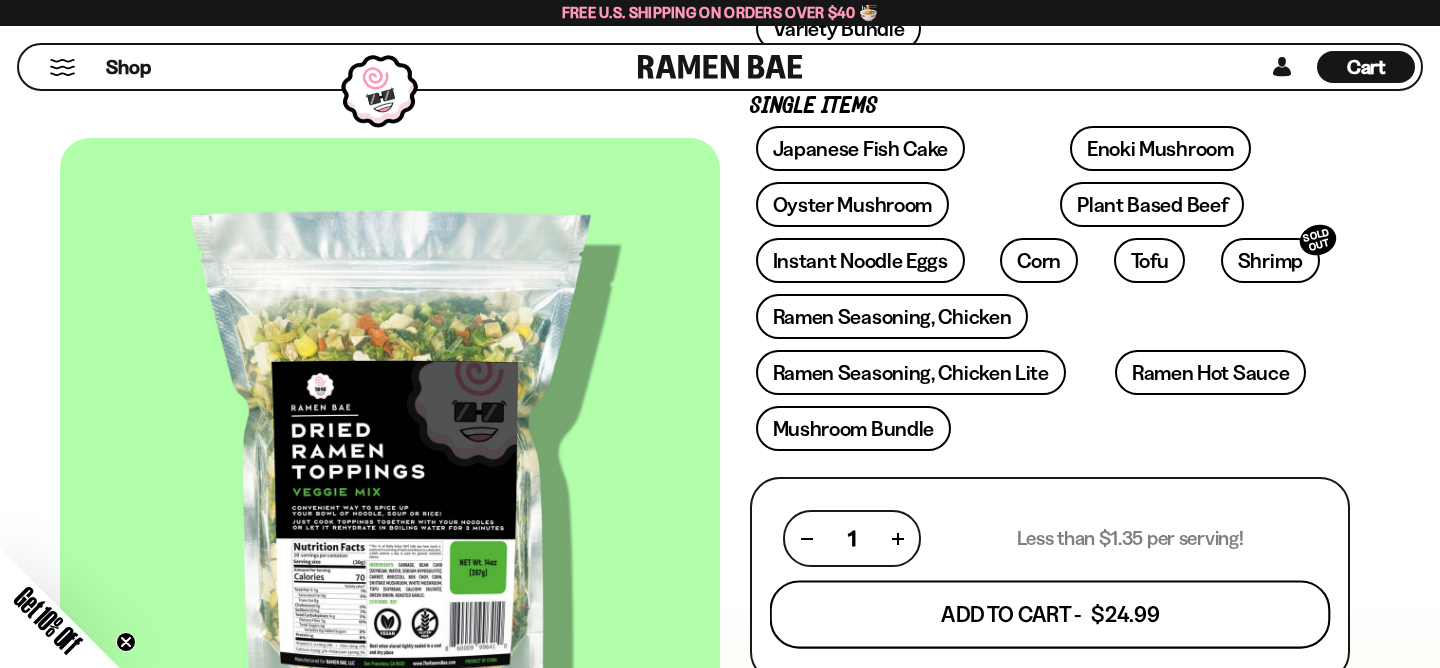 click on "Add To Cart -
$24.99" at bounding box center (1050, 615) 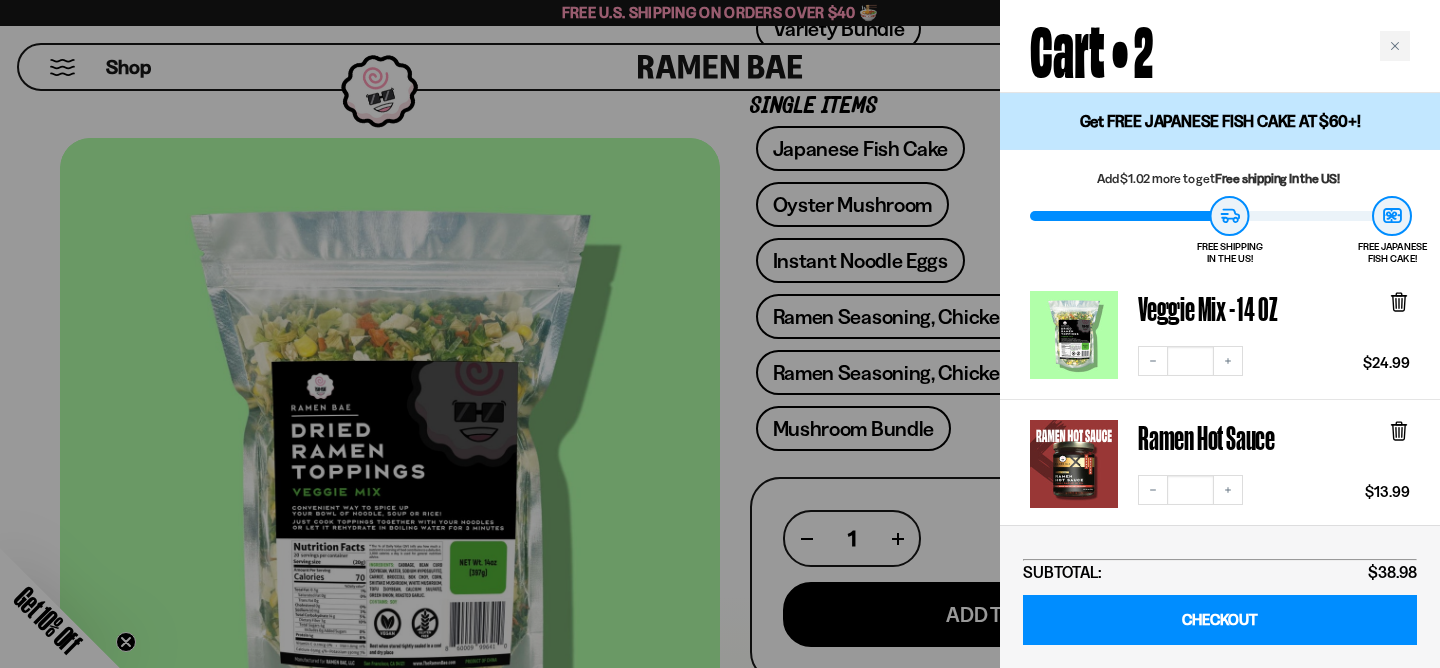 click at bounding box center (720, 334) 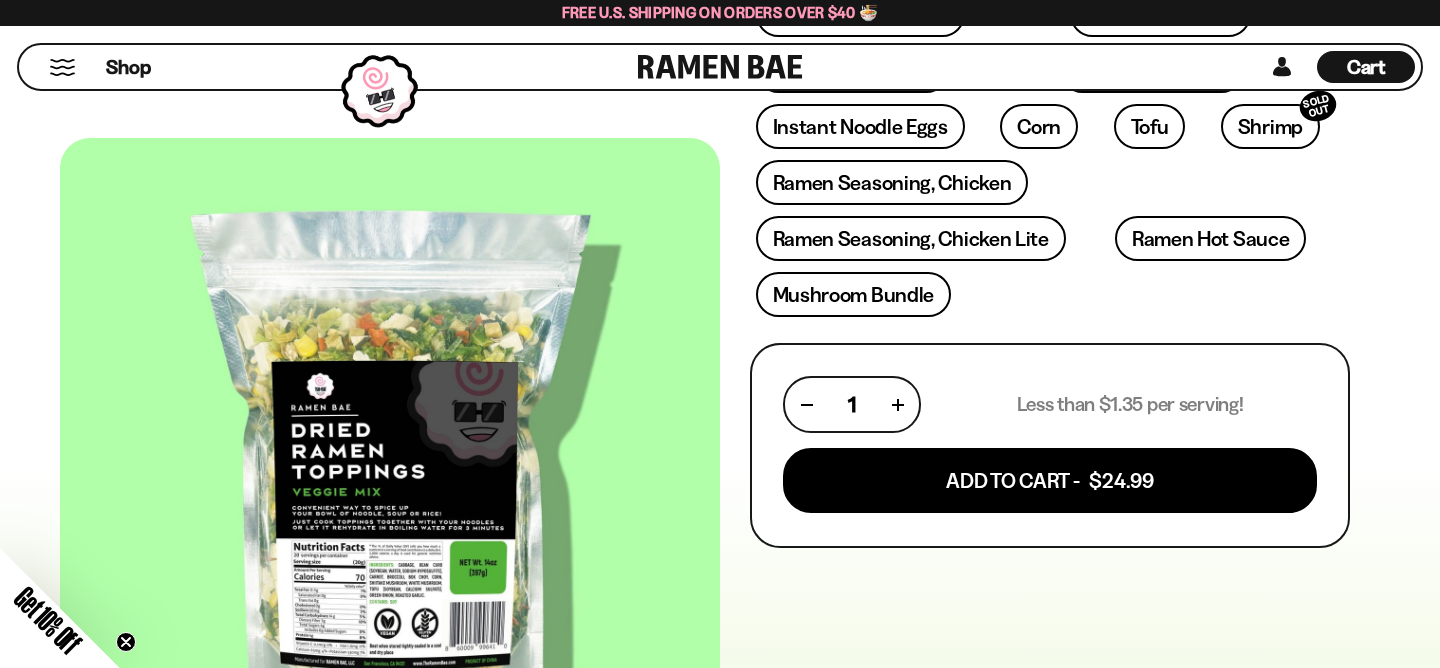 scroll, scrollTop: 674, scrollLeft: 0, axis: vertical 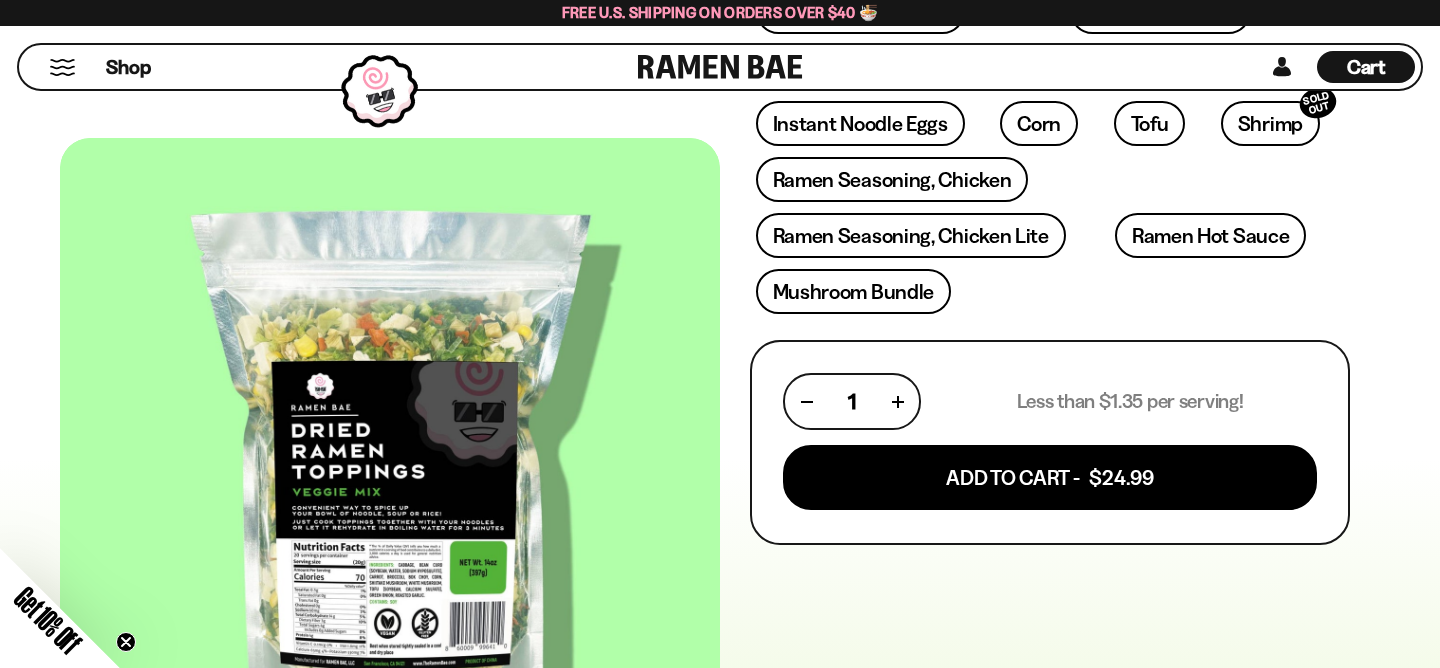 click on "Shop" at bounding box center (331, 67) 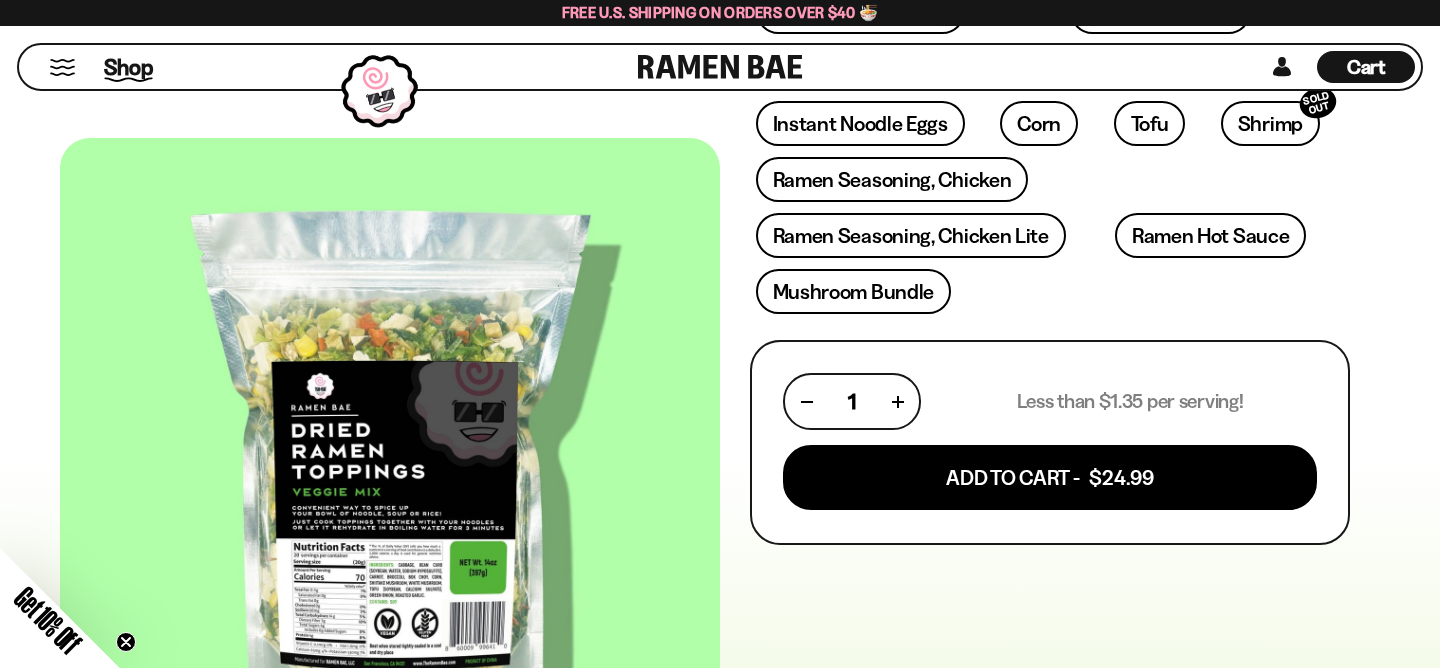 click on "Shop" at bounding box center [128, 67] 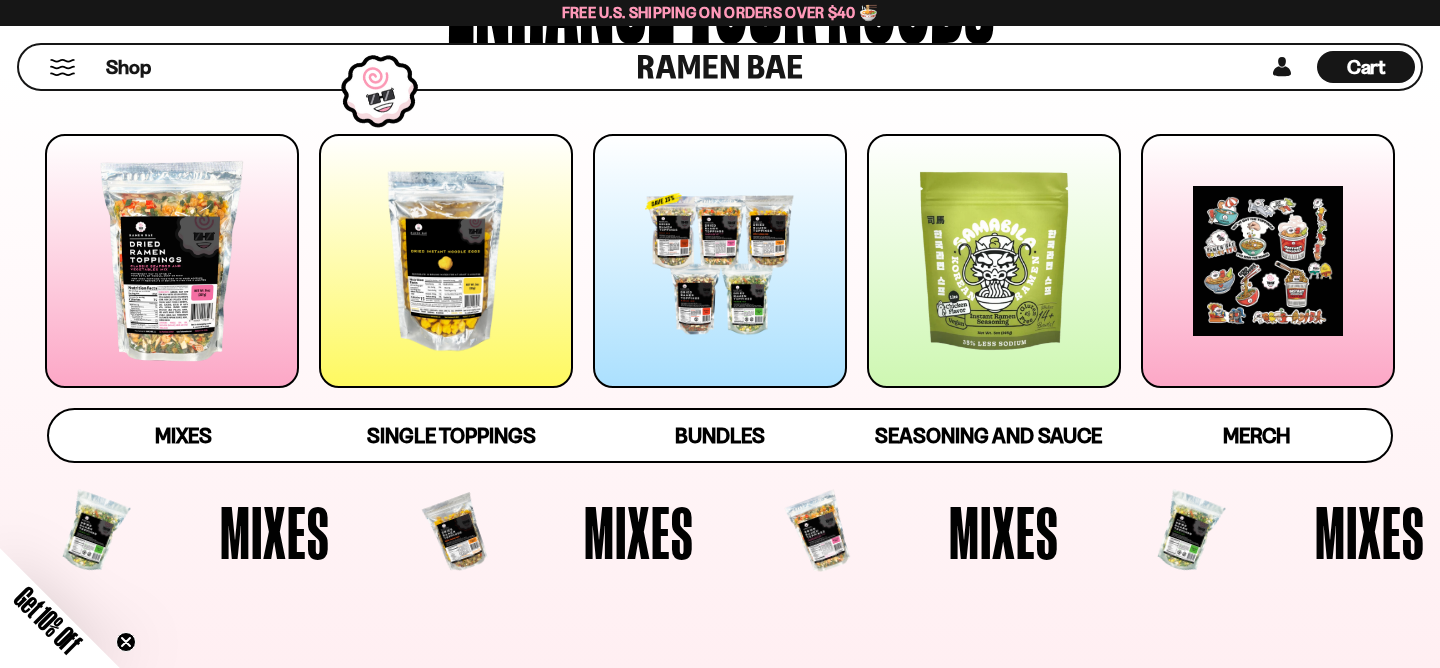 scroll, scrollTop: 264, scrollLeft: 0, axis: vertical 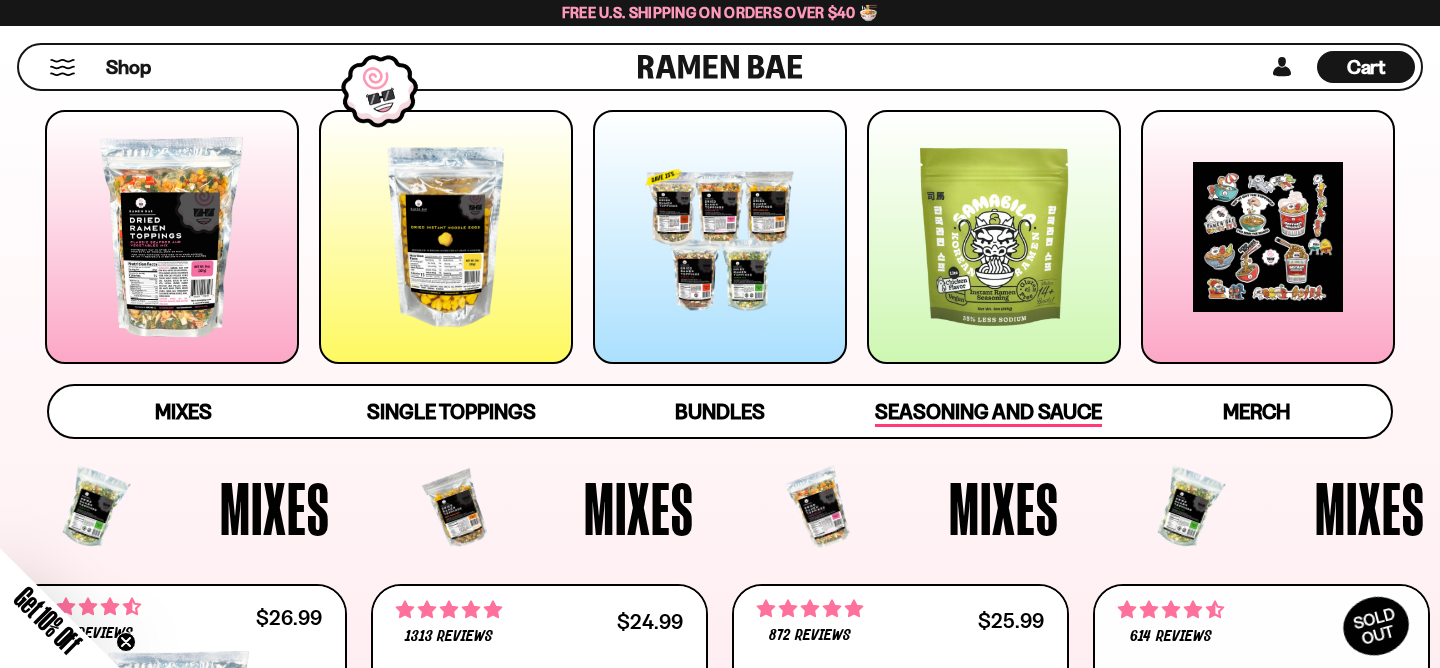 click on "Seasoning and Sauce" at bounding box center (988, 413) 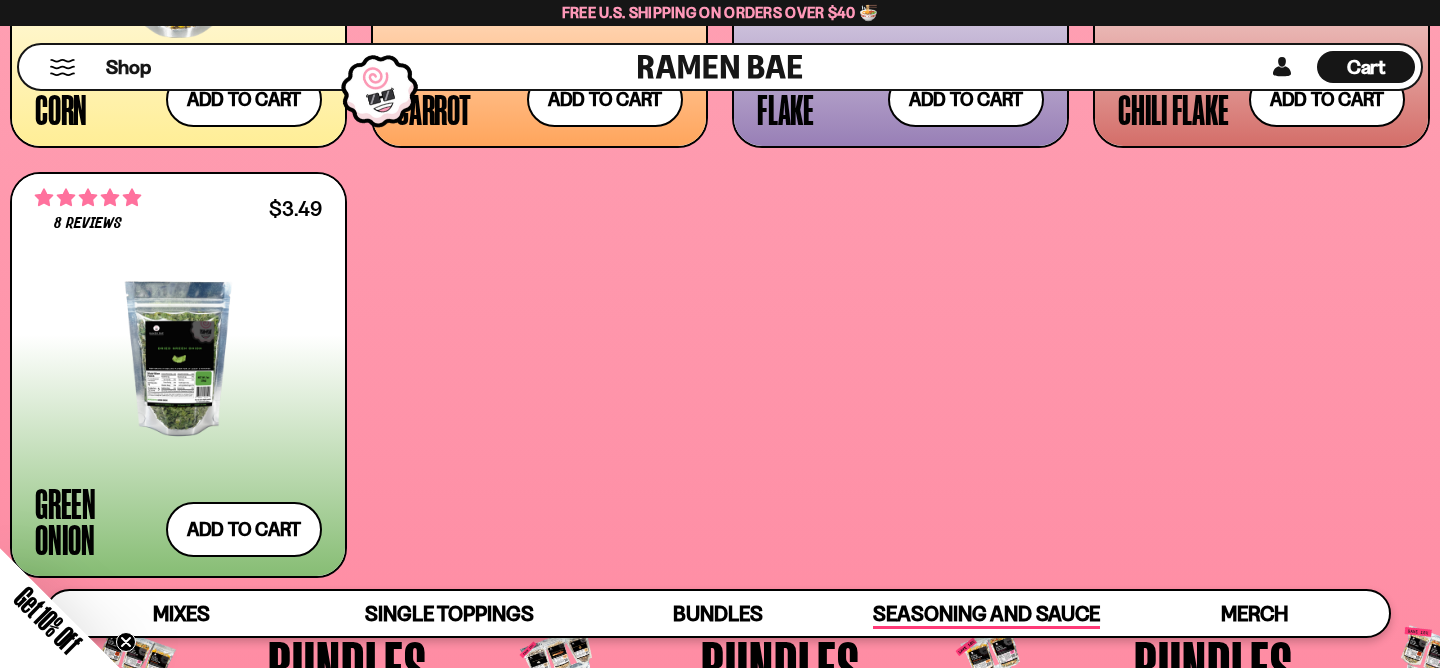 scroll, scrollTop: 3827, scrollLeft: 0, axis: vertical 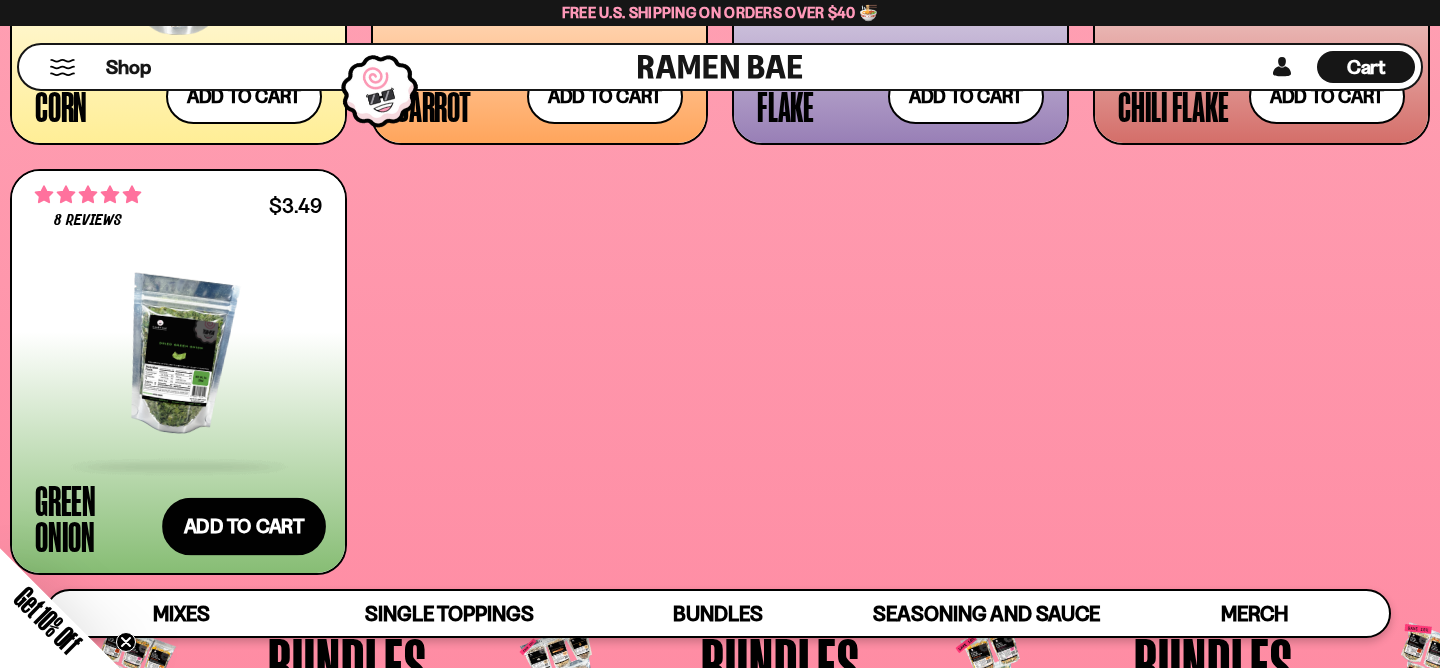 click on "Add to cart
Add
—
Regular price
$3.49
Regular price
Sale price
$3.49
Unit price
/
per" at bounding box center (244, 527) 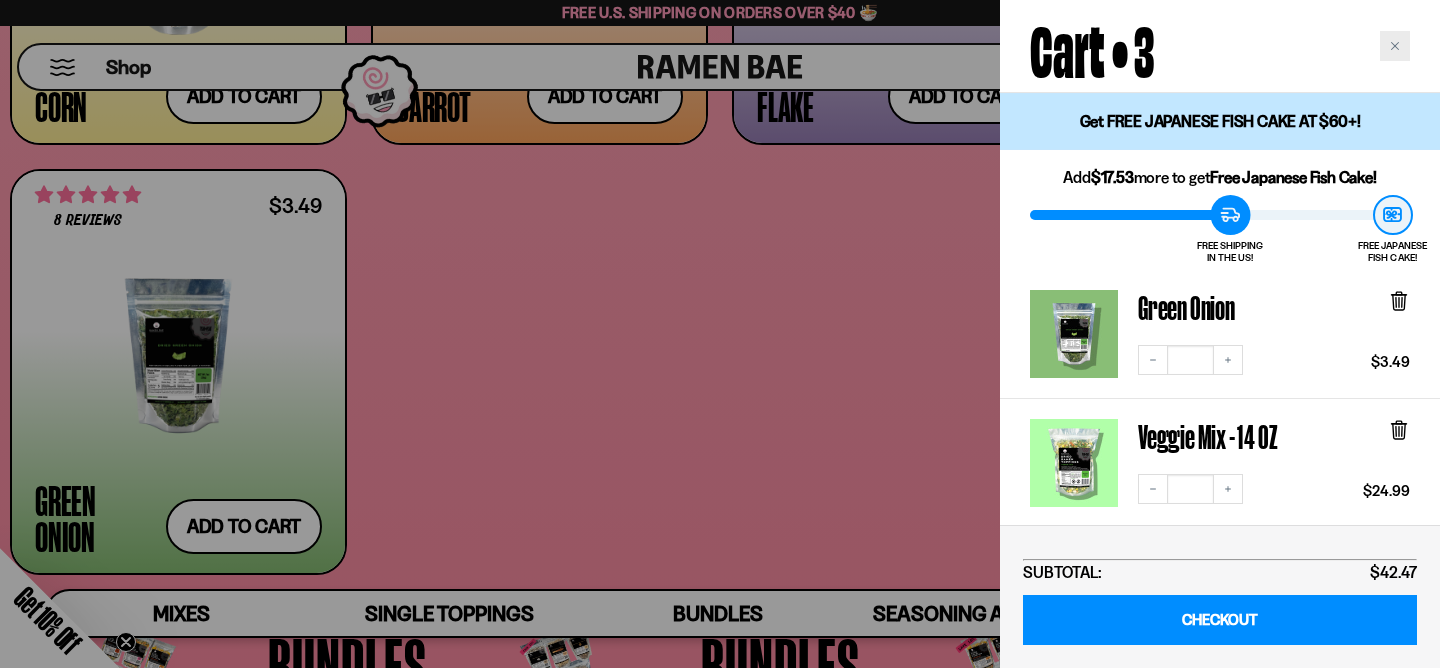 click 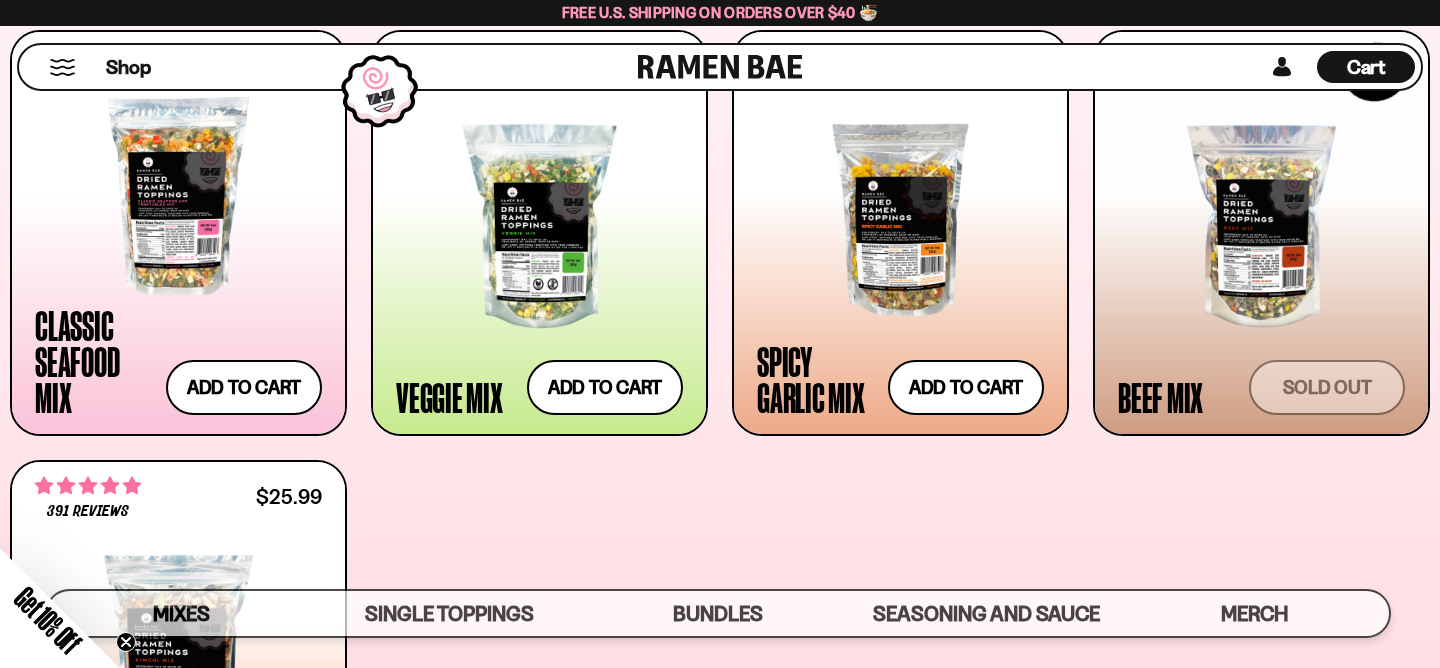 scroll, scrollTop: 0, scrollLeft: 0, axis: both 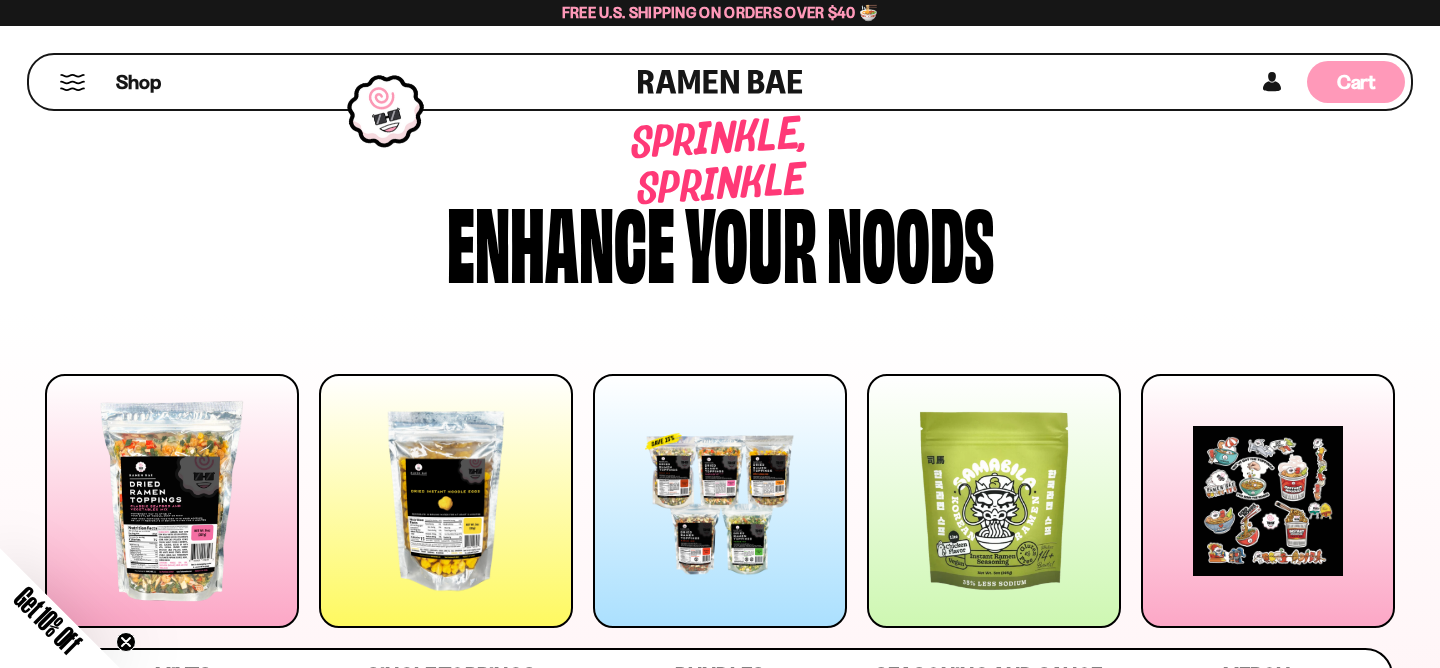 click on "Cart" at bounding box center (1356, 82) 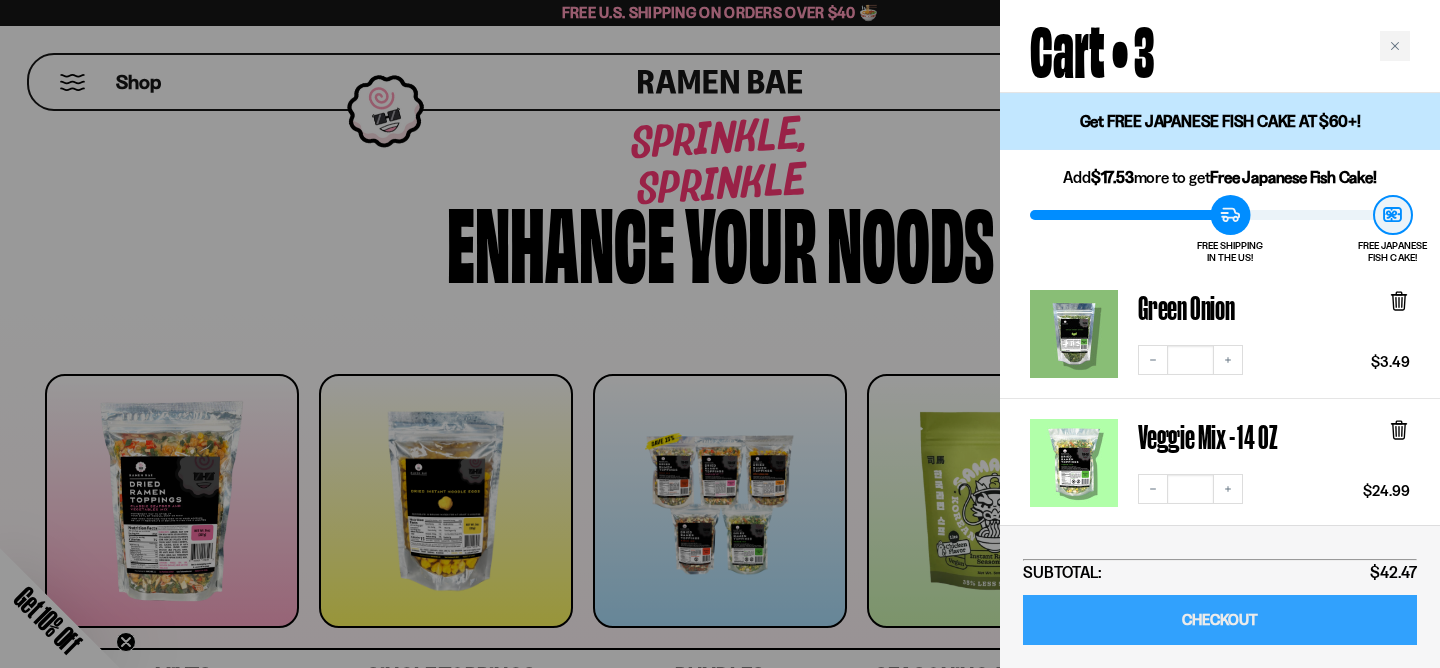 click on "CHECKOUT" at bounding box center [1220, 620] 